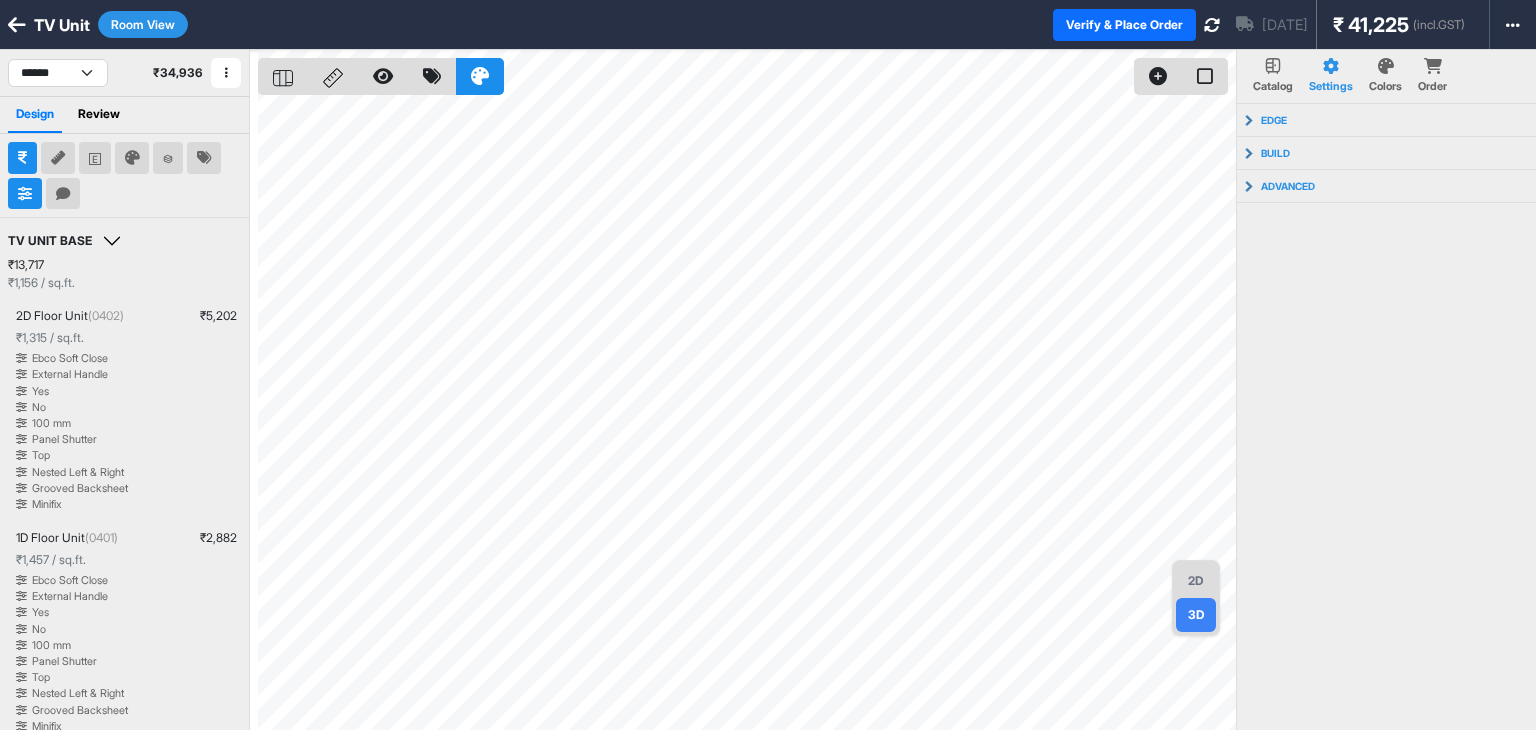 scroll, scrollTop: 0, scrollLeft: 0, axis: both 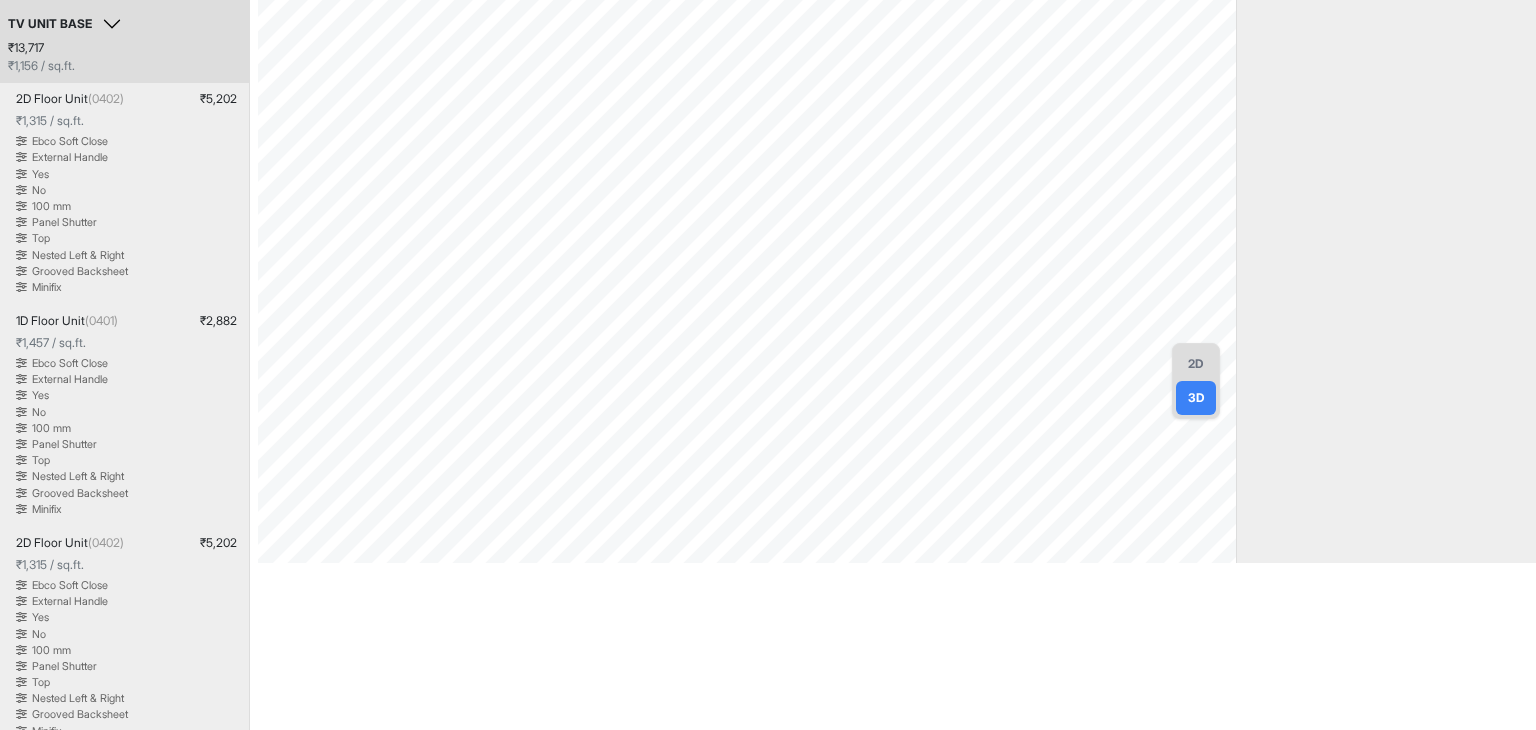 click on "TV UNIT BASE" at bounding box center (67, 24) 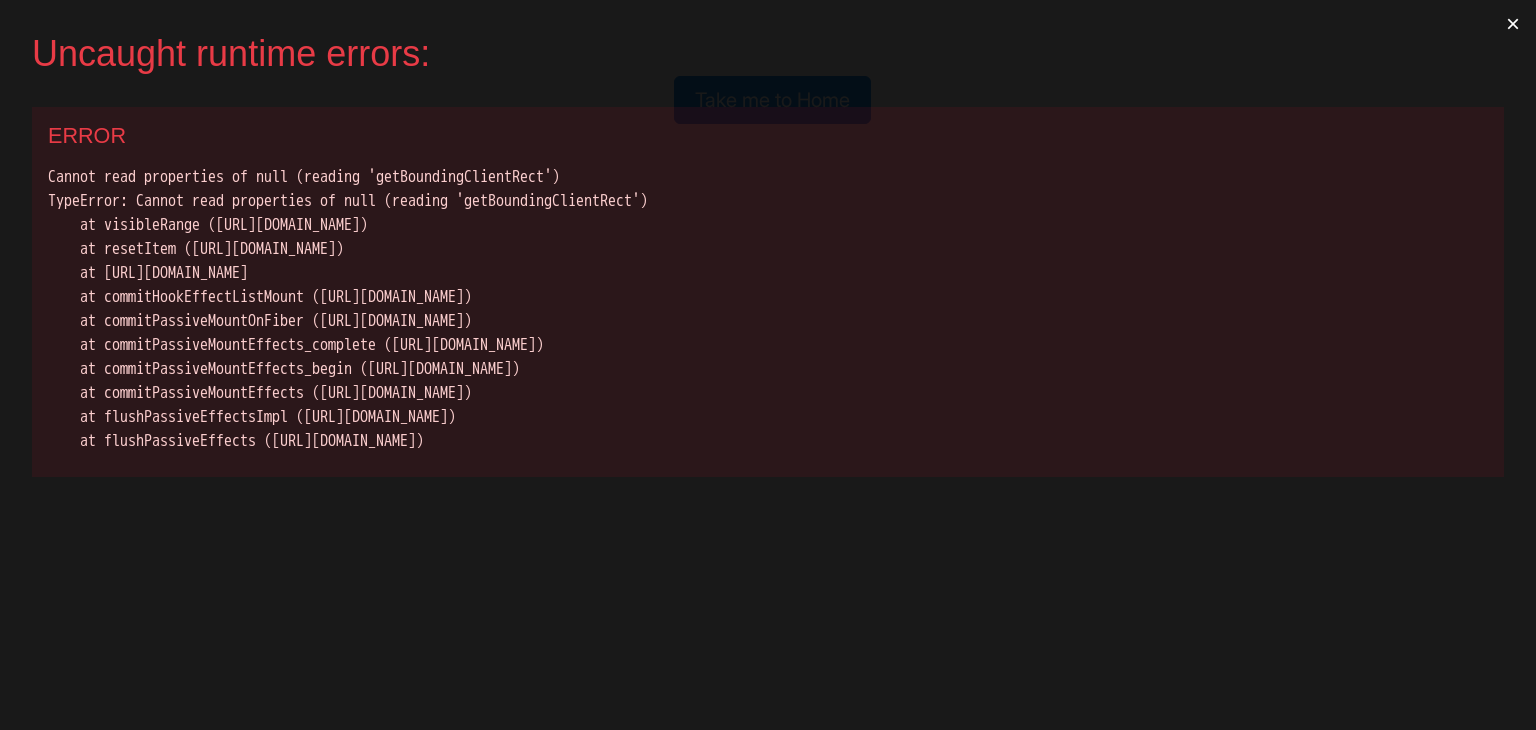 scroll, scrollTop: 0, scrollLeft: 0, axis: both 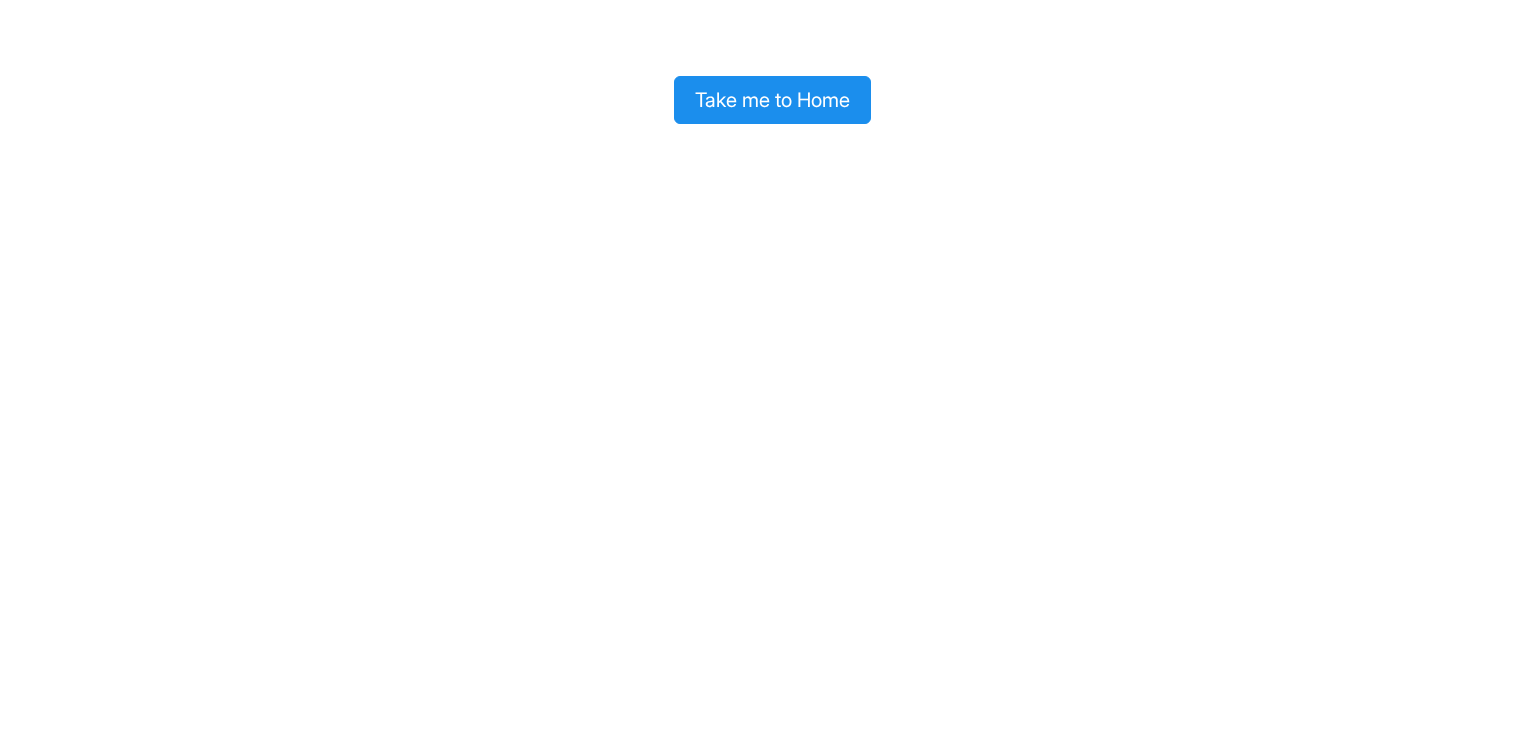 click on "Take me to Home" at bounding box center (772, 100) 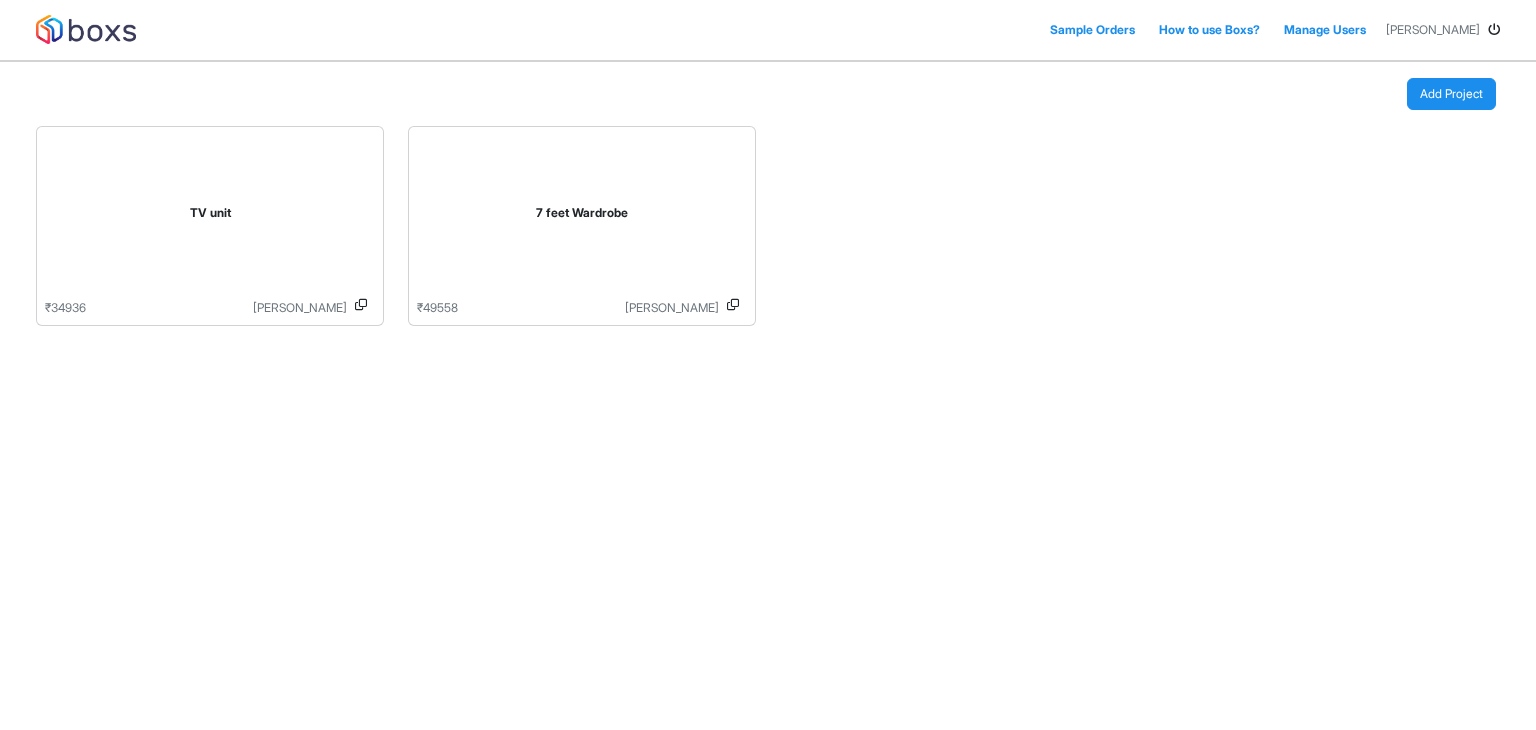 click on "Sample Orders" at bounding box center (1092, 30) 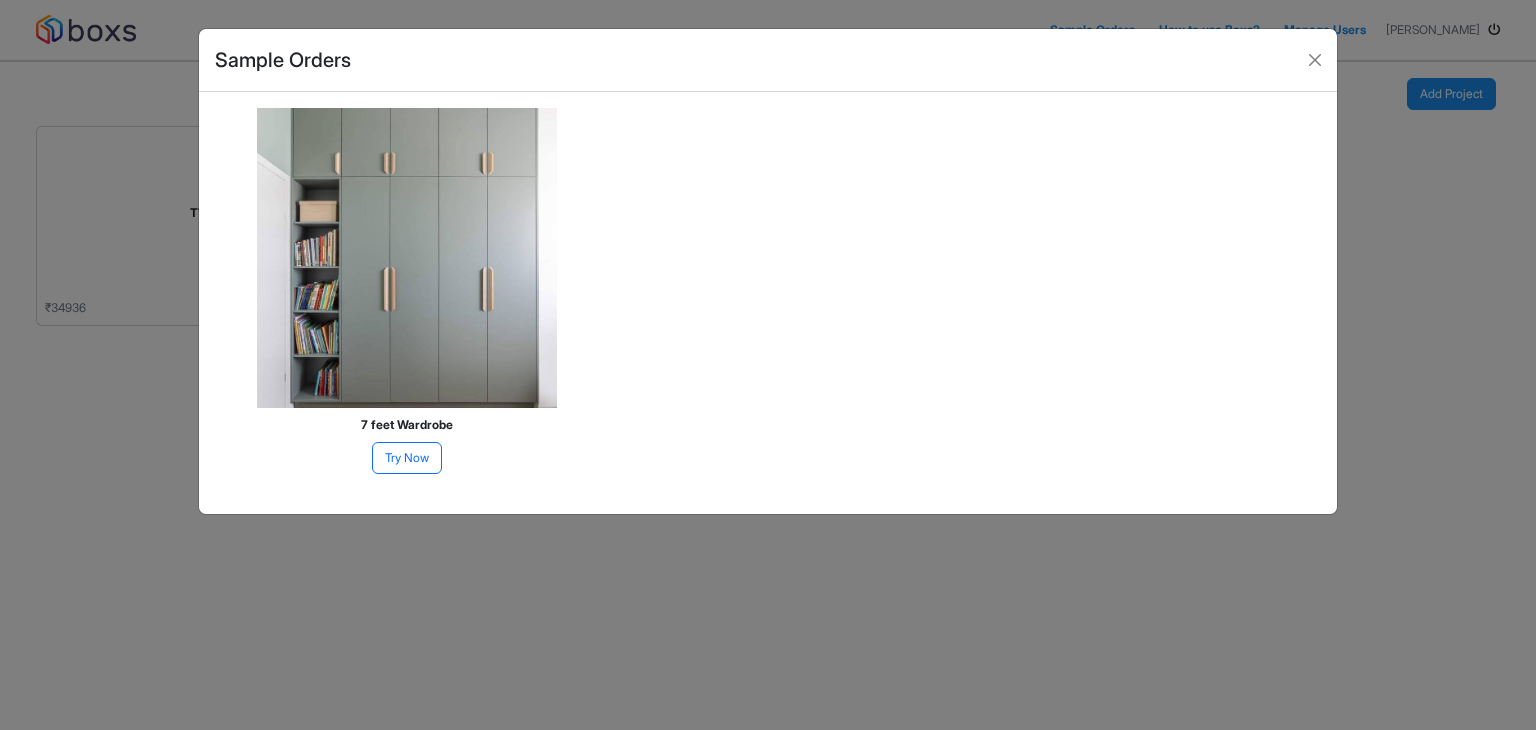 click on "Sample Orders 7 feet Wardrobe Try Now" at bounding box center [768, 365] 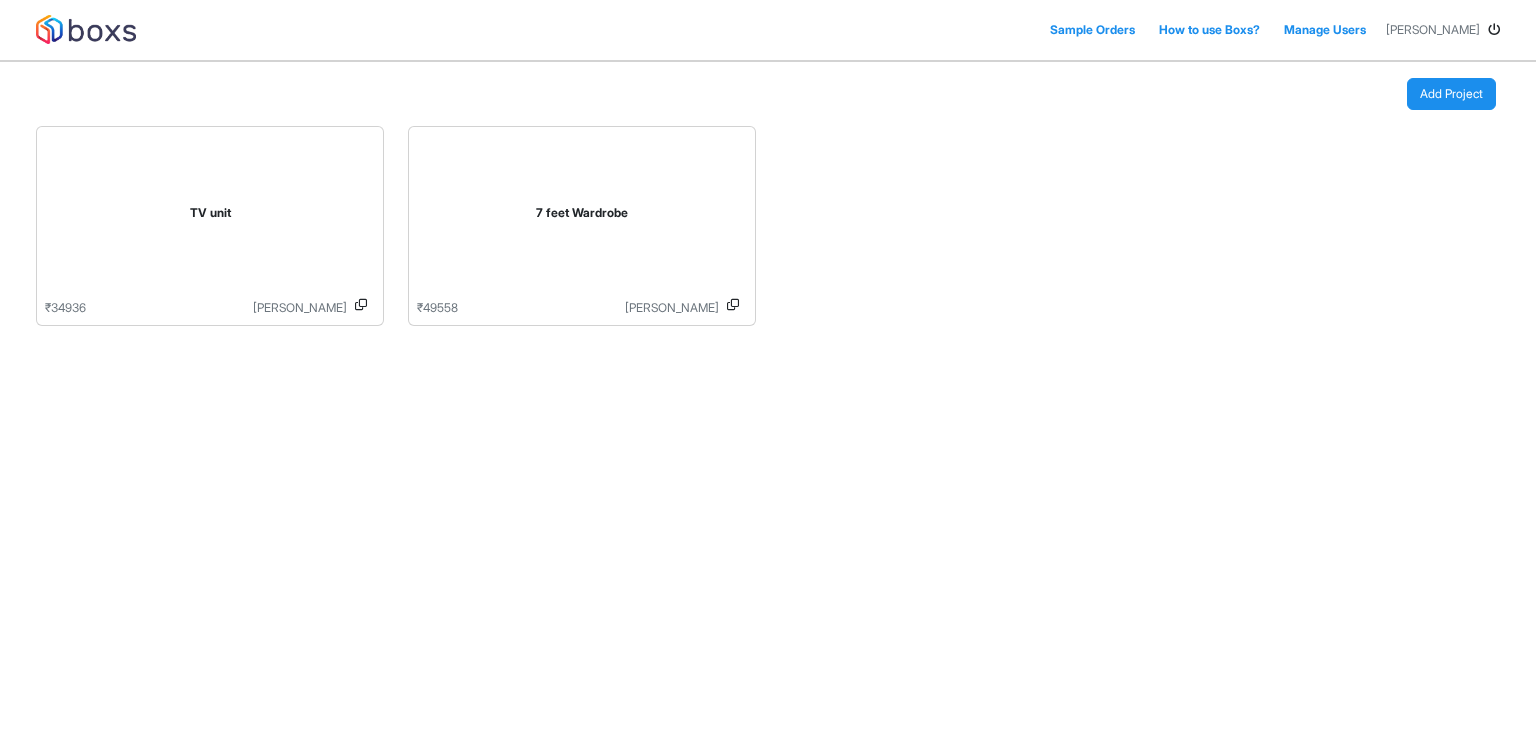 click on "Manage Users" at bounding box center [1325, 30] 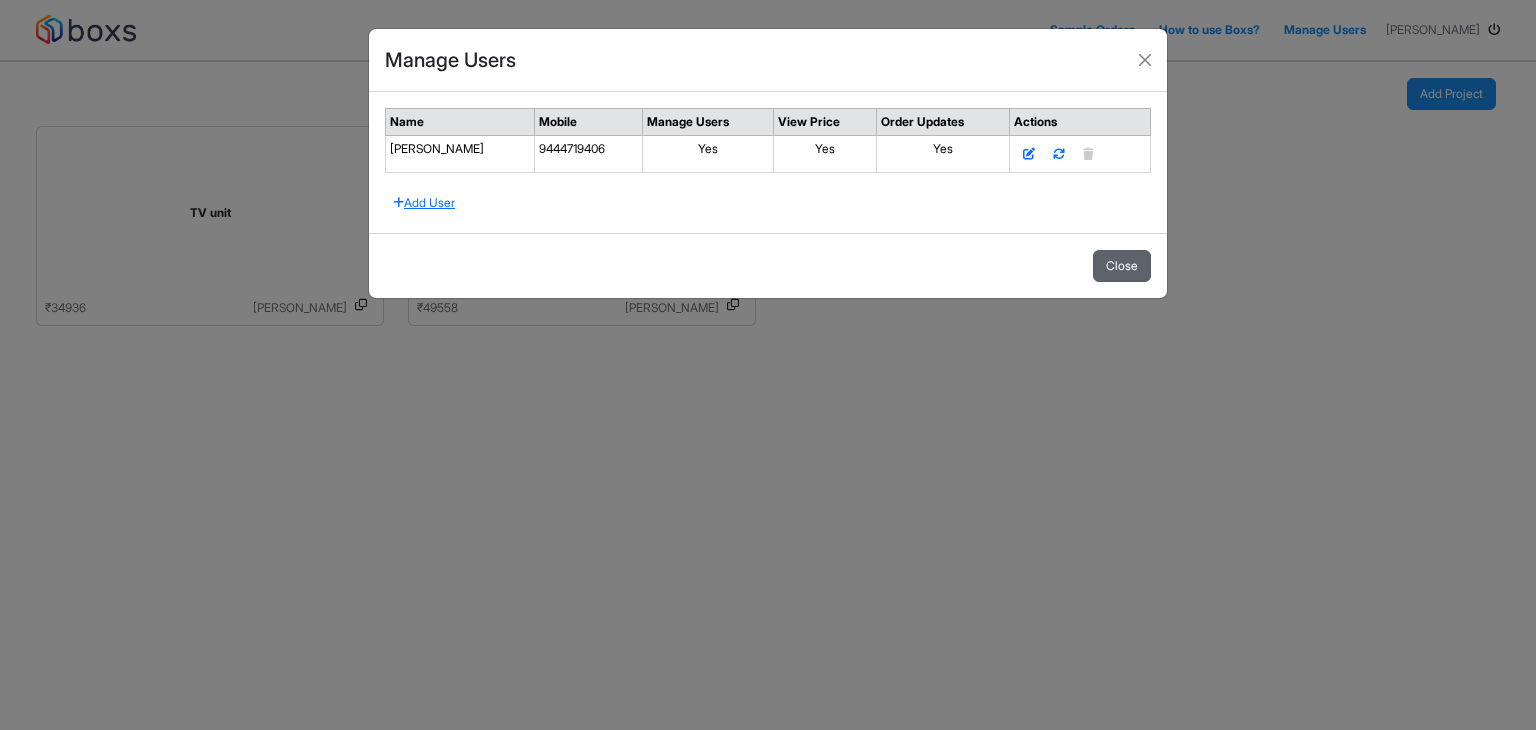 click on "Close" at bounding box center (1122, 266) 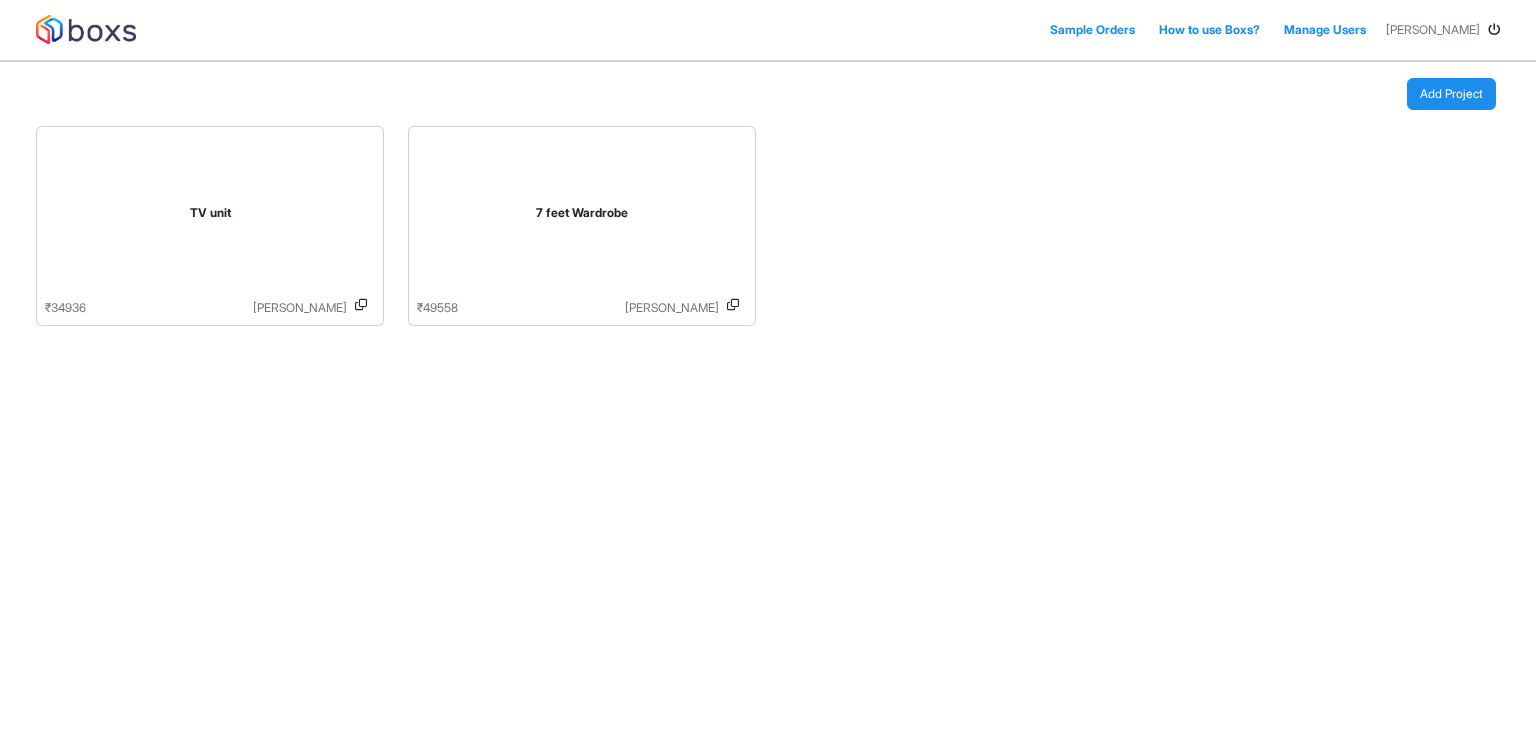 click on "TV unit ₹ 34936 [PERSON_NAME]  7 feet Wardrobe ₹ 49558 [PERSON_NAME]" at bounding box center (768, 218) 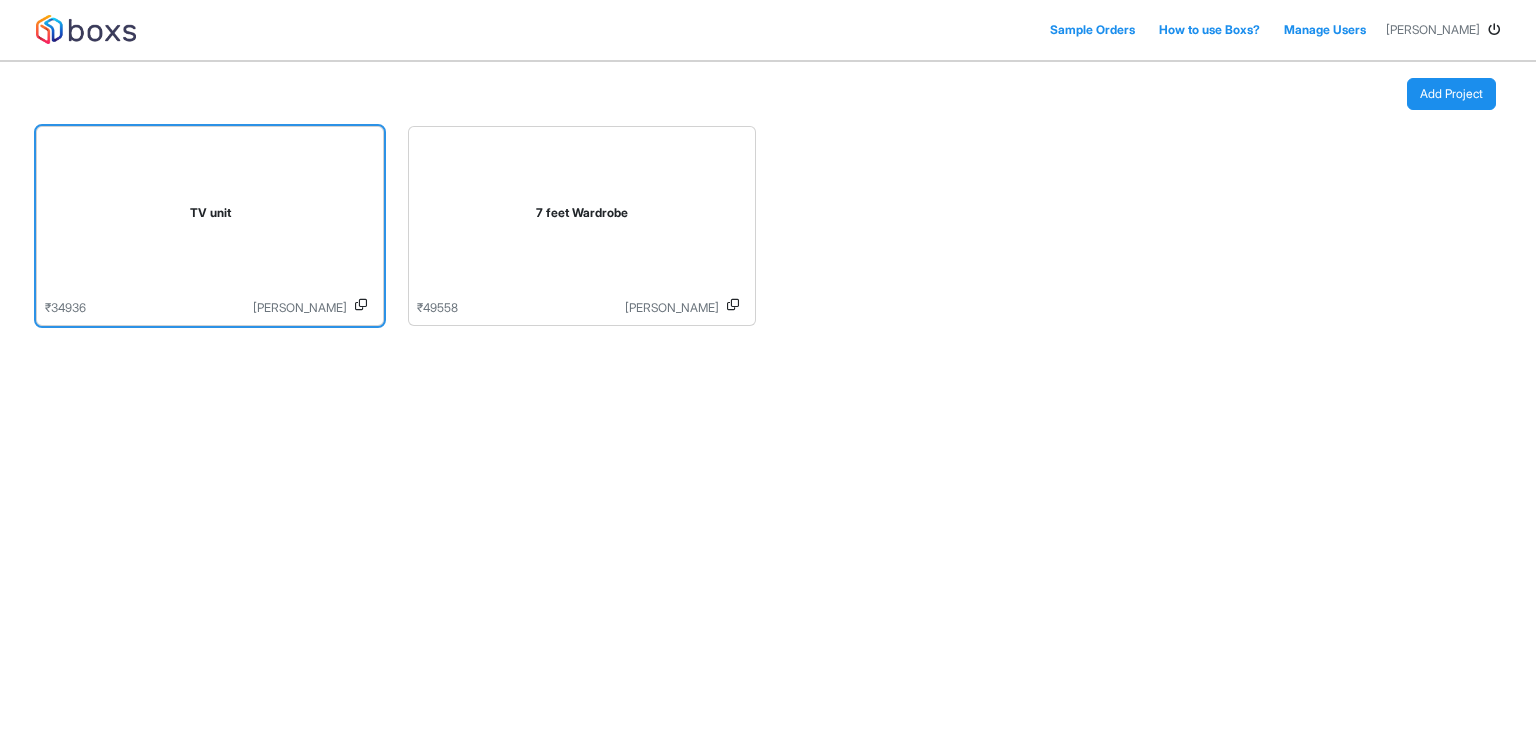click on "TV unit" at bounding box center (210, 217) 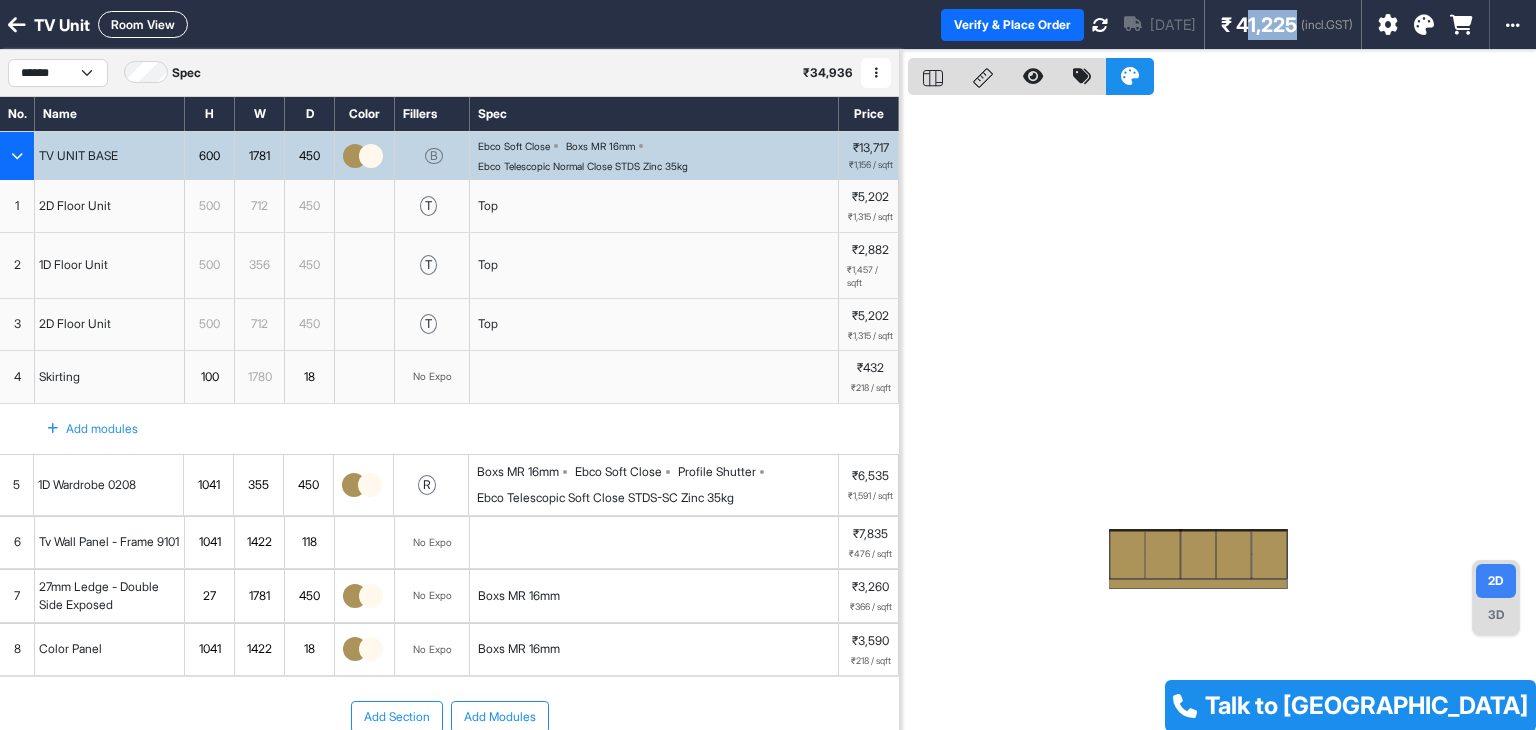 drag, startPoint x: 1246, startPoint y: 24, endPoint x: 1295, endPoint y: 20, distance: 49.162994 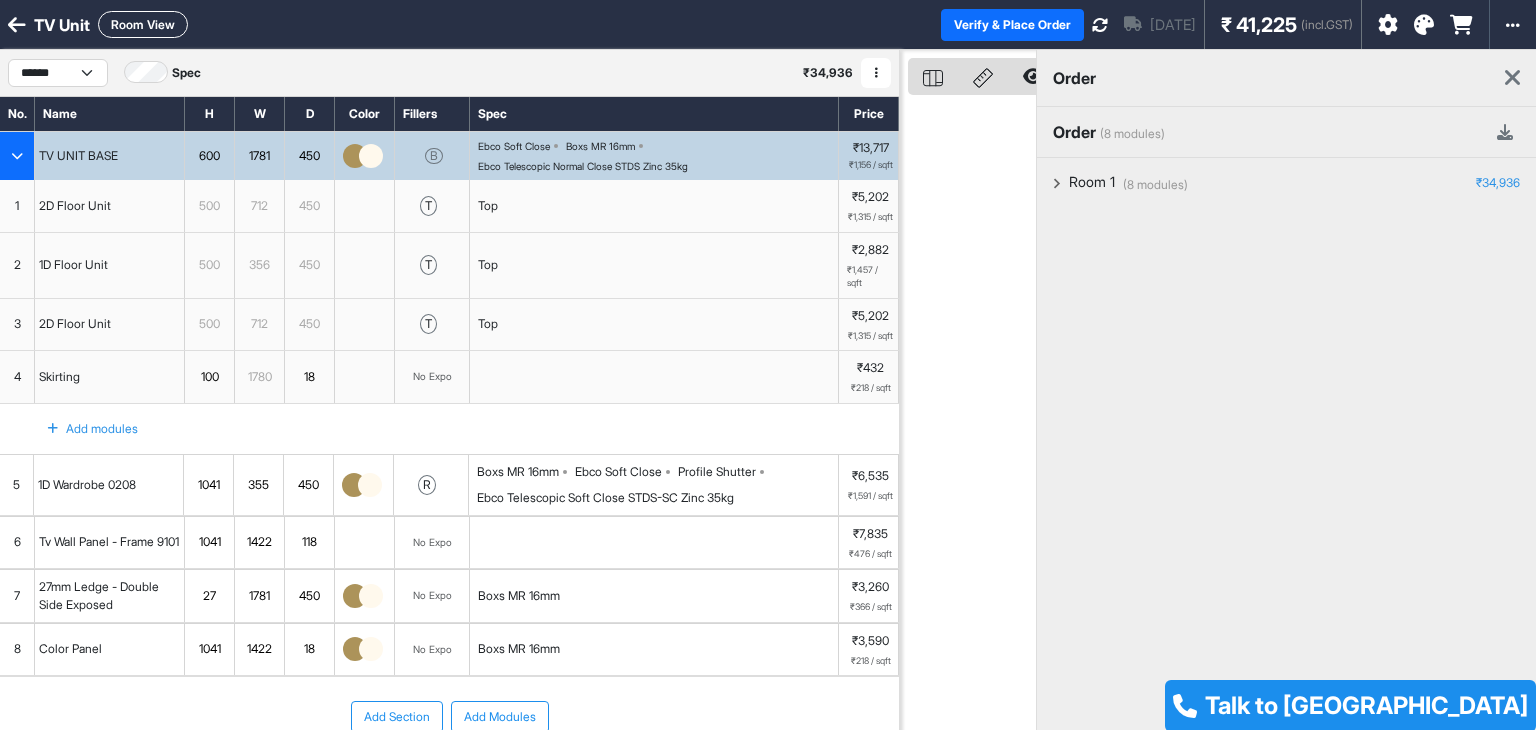 click on "₹   41,225" at bounding box center (1259, 25) 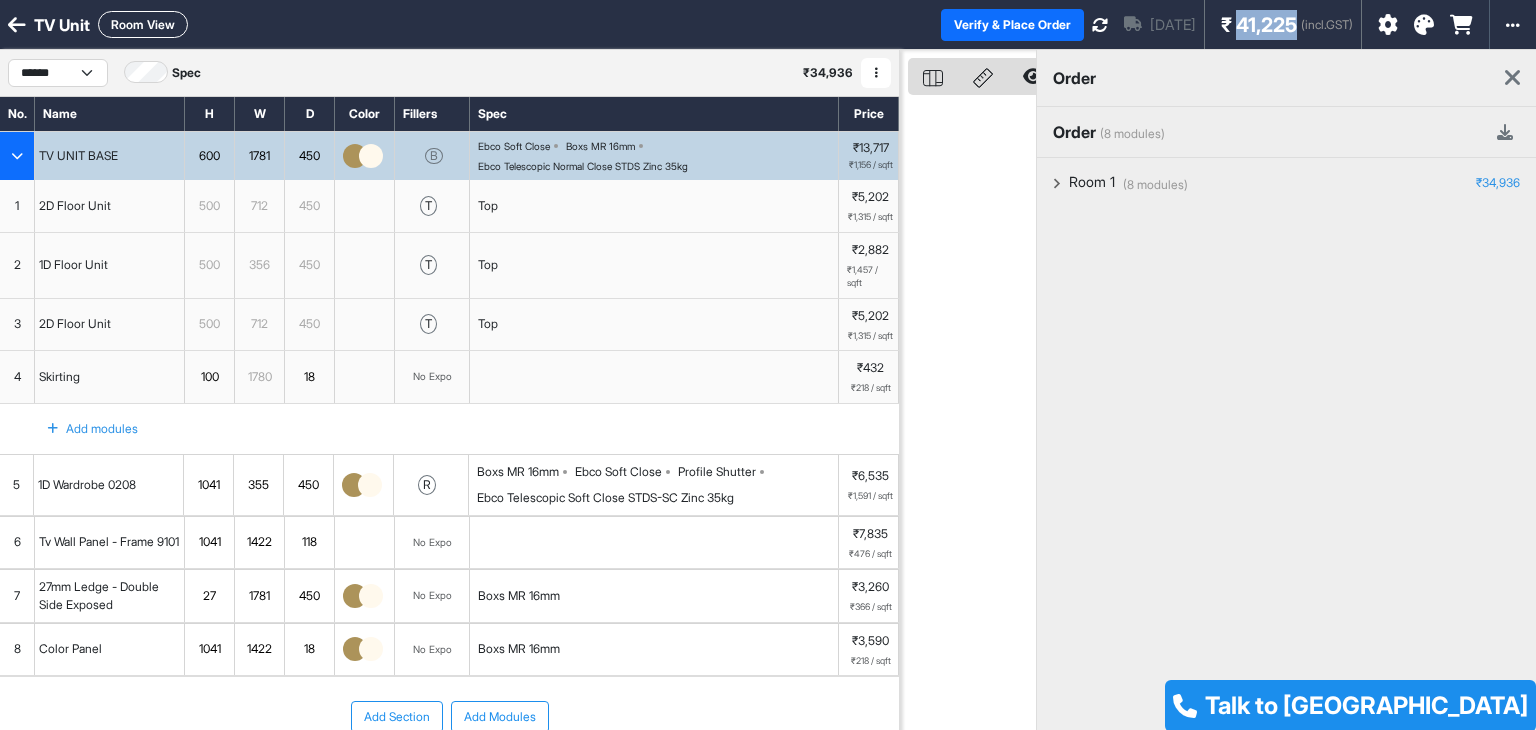 drag, startPoint x: 1230, startPoint y: 29, endPoint x: 1288, endPoint y: 34, distance: 58.21512 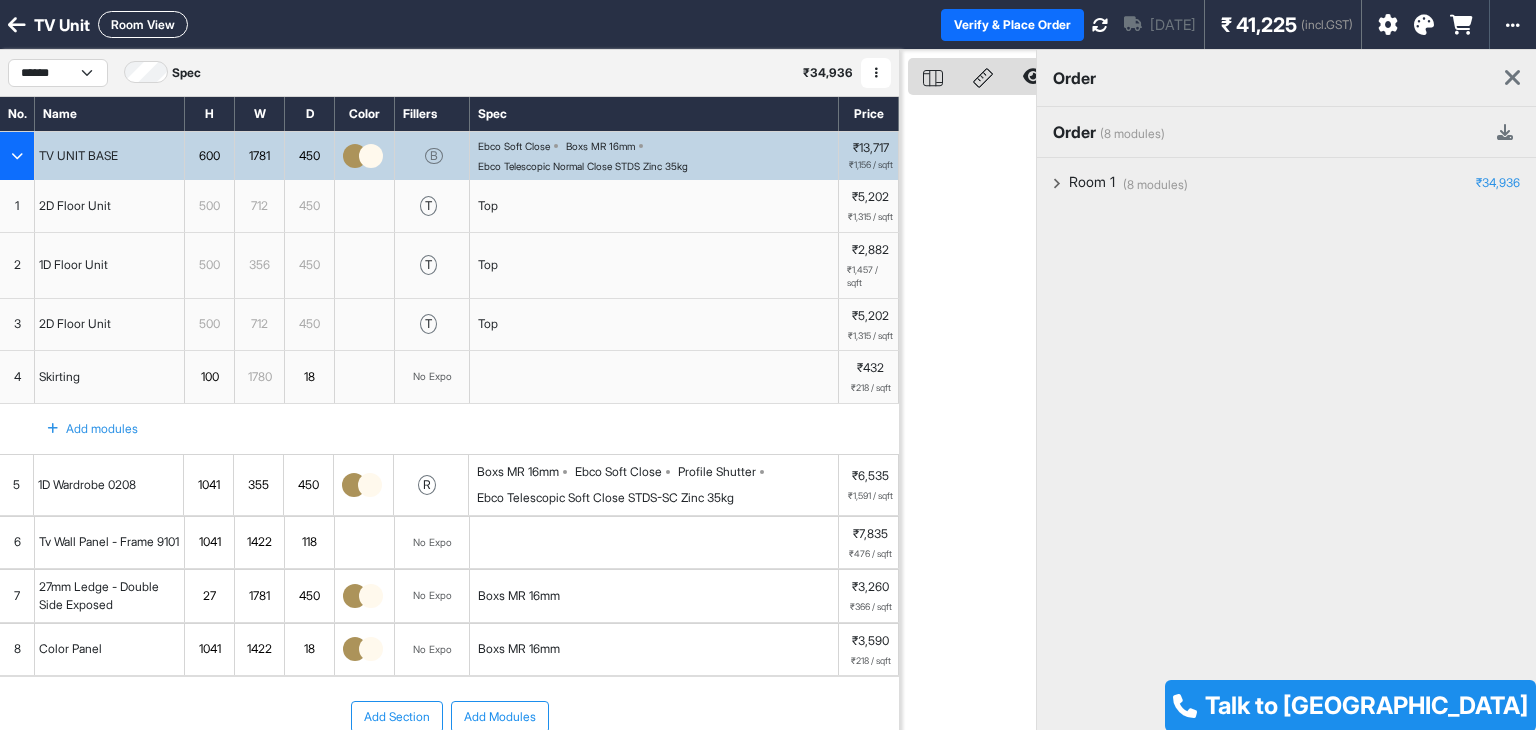 click on "(8 modules) Room 1 ₹34,936 (11.5 sq.ft) TV UNIT BASE ₹13,717 2D Floor Unit ₹5,202 1D Floor Unit ₹2,882 2D Floor Unit ₹5,202 Skirting ₹432 1D Wardrobe 0208 ₹6,535 Tv Wall Panel - Frame 9101 ₹7,835 27mm Ledge - Double Side Exposed ₹3,260 Color Panel ₹3,590" at bounding box center [1286, 523] 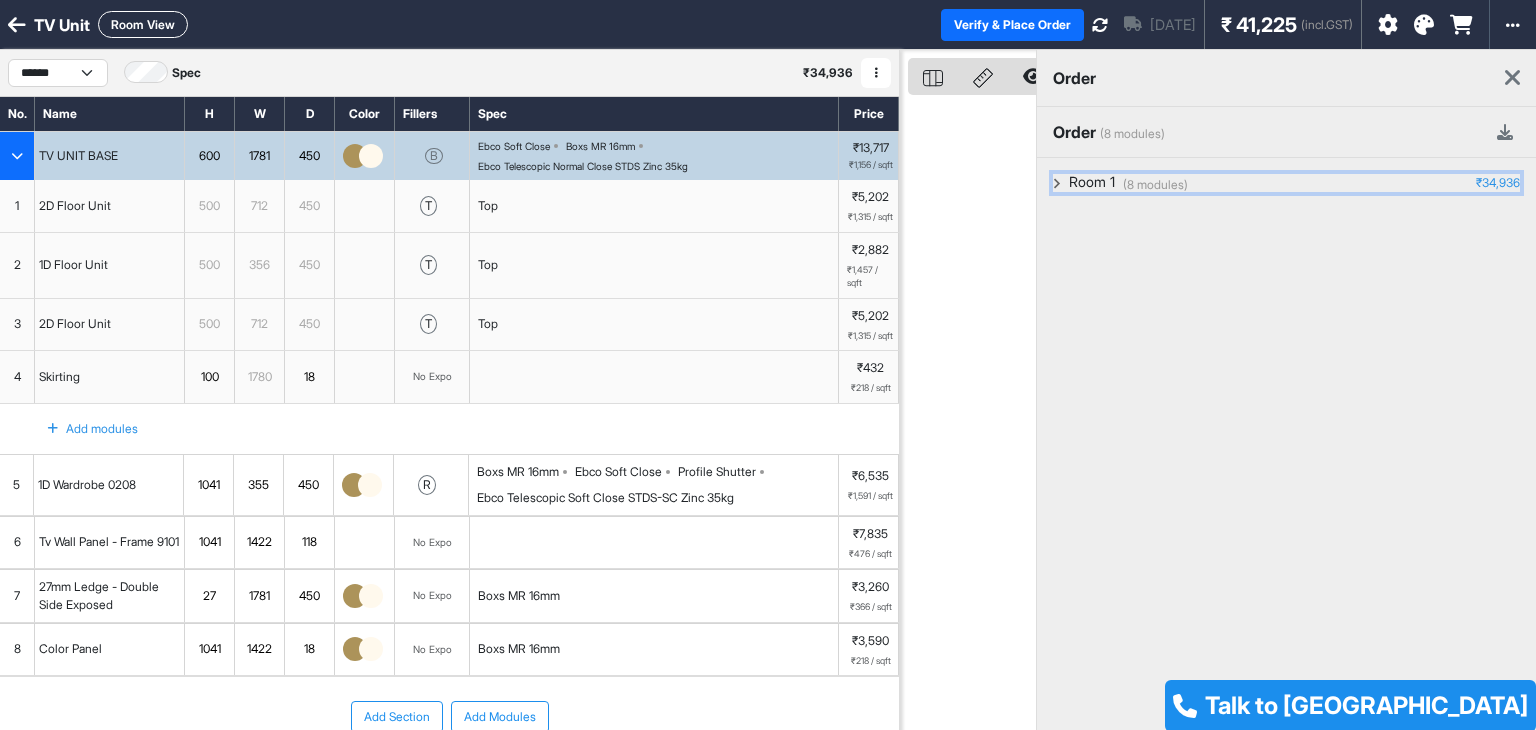 click on "(8 modules) Room 1 ₹34,936" at bounding box center [1286, 183] 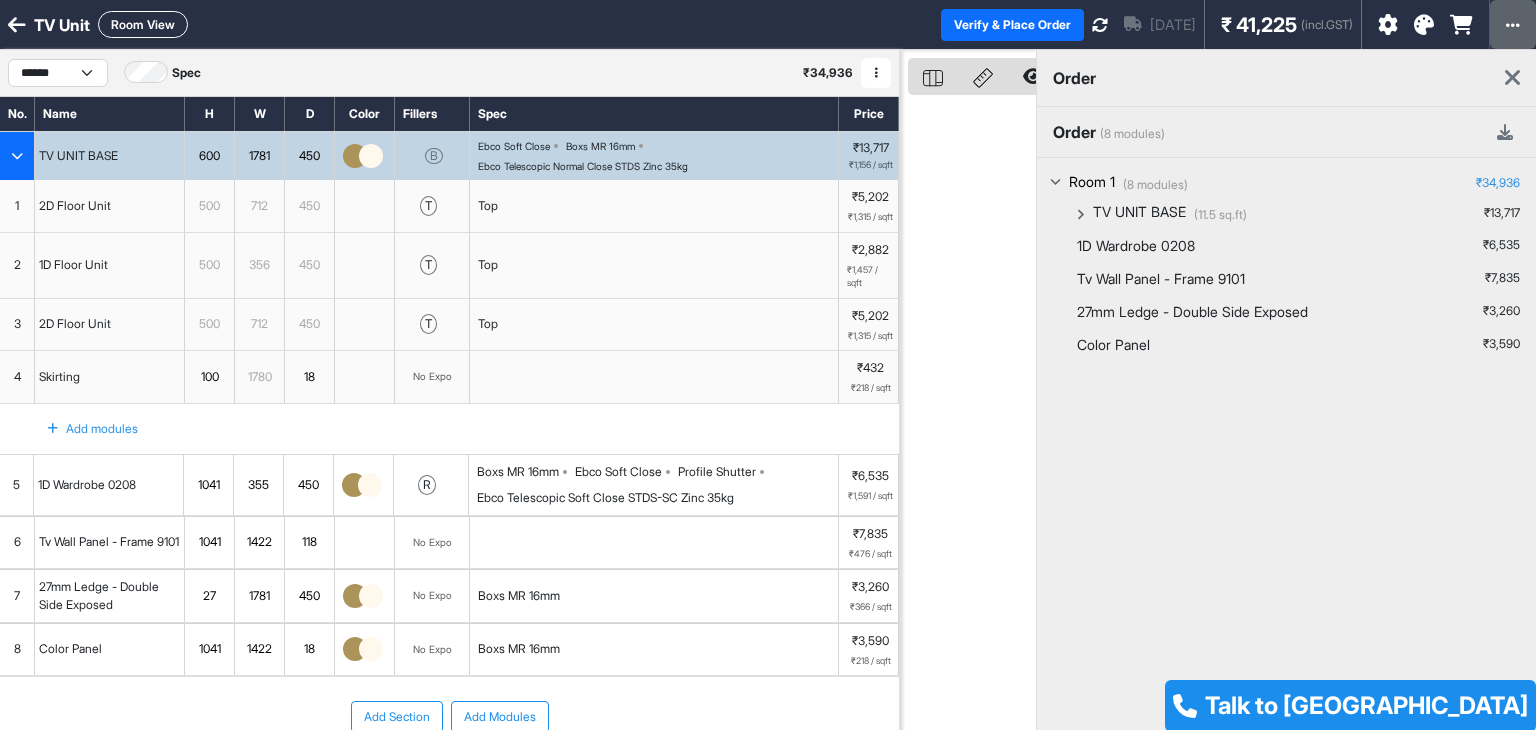 click at bounding box center [1513, 25] 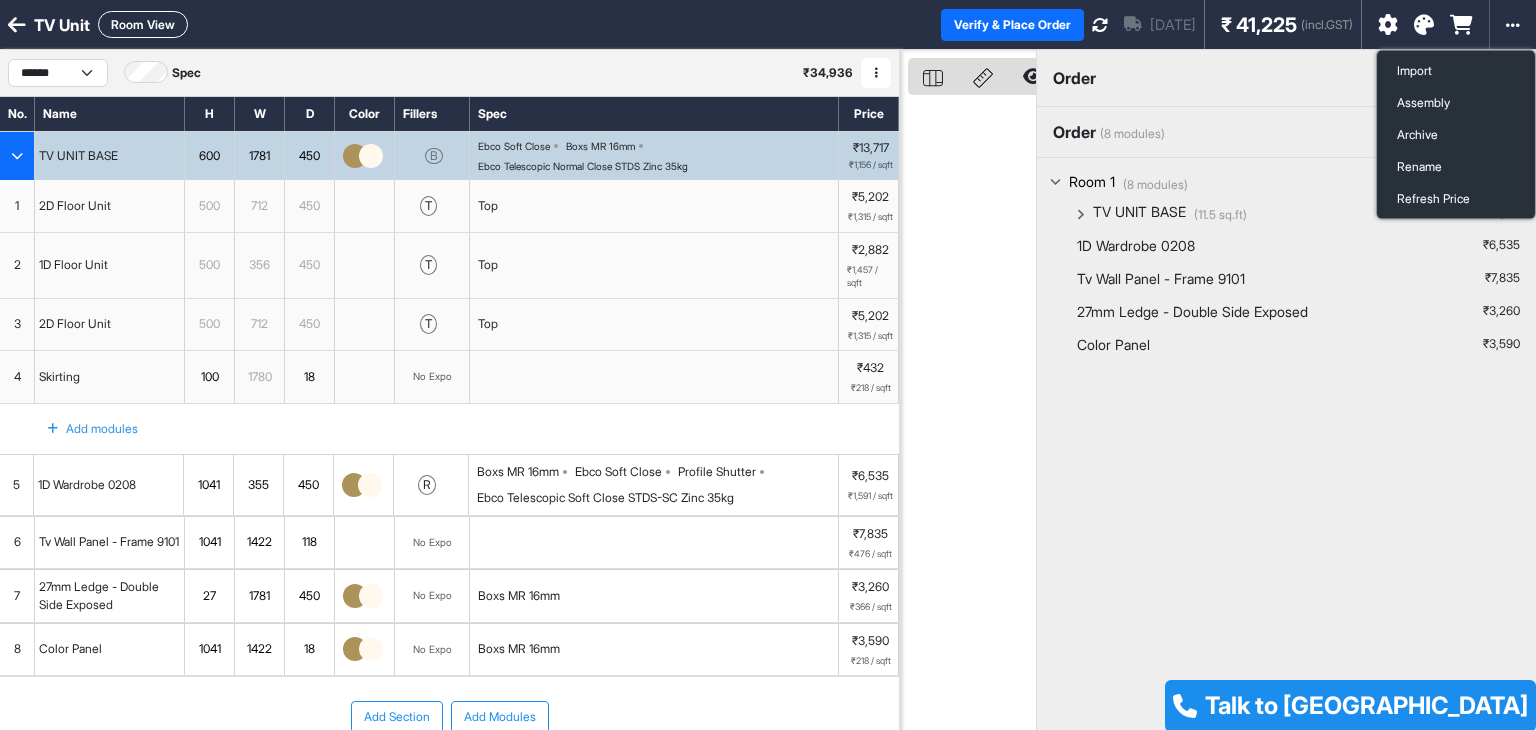 click on "(8 modules) Room 1 ₹34,936 (11.5 sq.ft) TV UNIT BASE ₹13,717 2D Floor Unit ₹5,202 1D Floor Unit ₹2,882 2D Floor Unit ₹5,202 Skirting ₹432 1D Wardrobe 0208 ₹6,535 Tv Wall Panel - Frame 9101 ₹7,835 27mm Ledge - Double Side Exposed ₹3,260 Color Panel ₹3,590" at bounding box center (1286, 523) 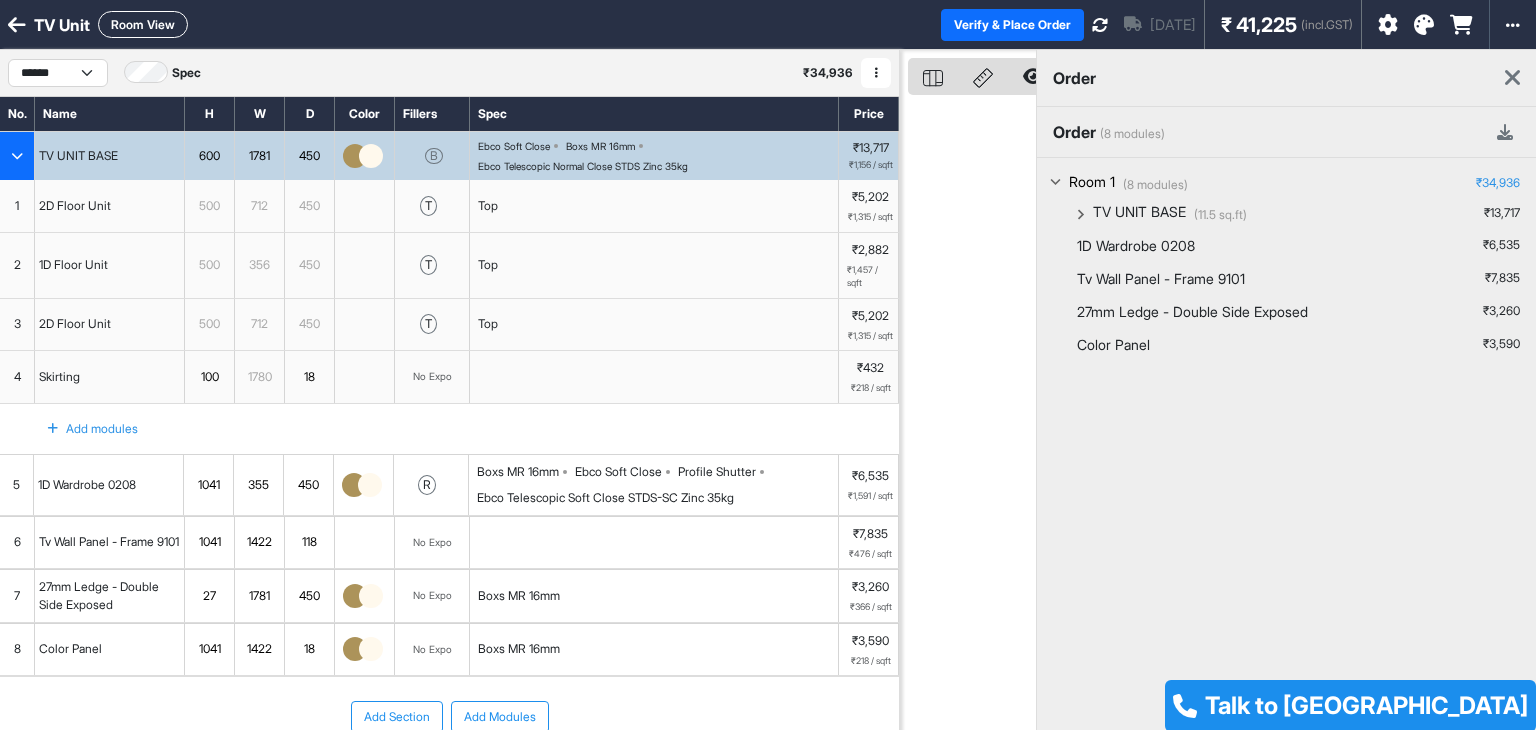 click at bounding box center [17, 25] 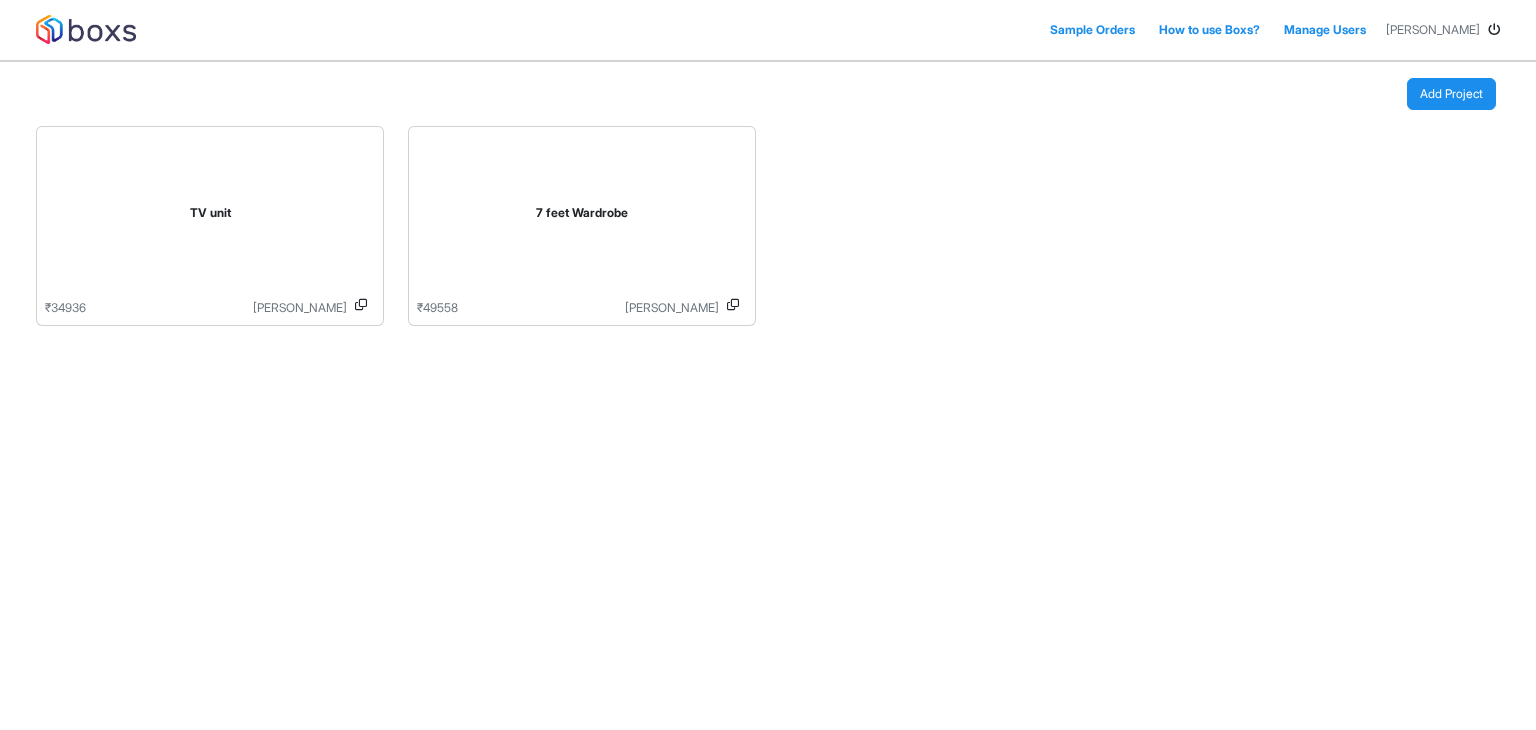 click at bounding box center (1494, 30) 